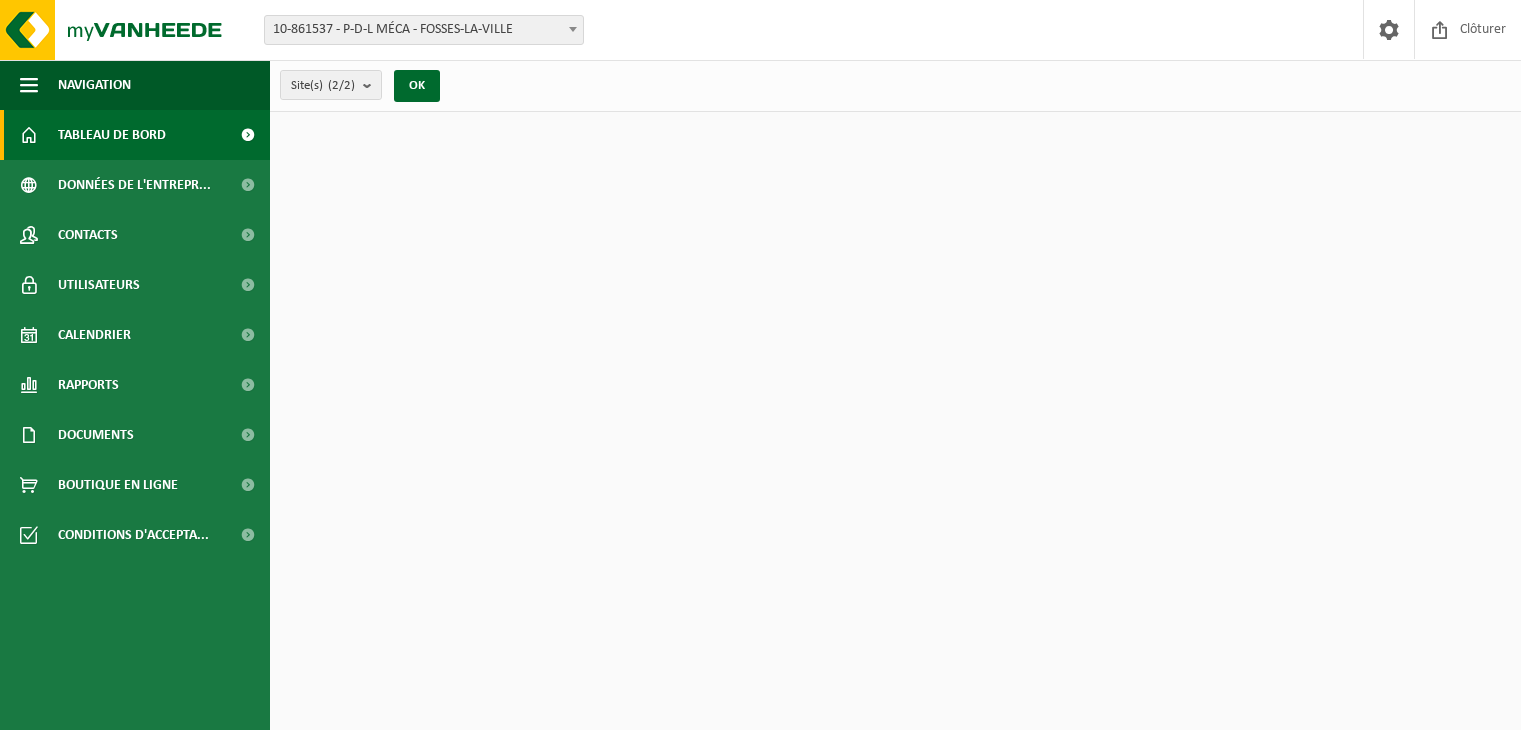 scroll, scrollTop: 0, scrollLeft: 0, axis: both 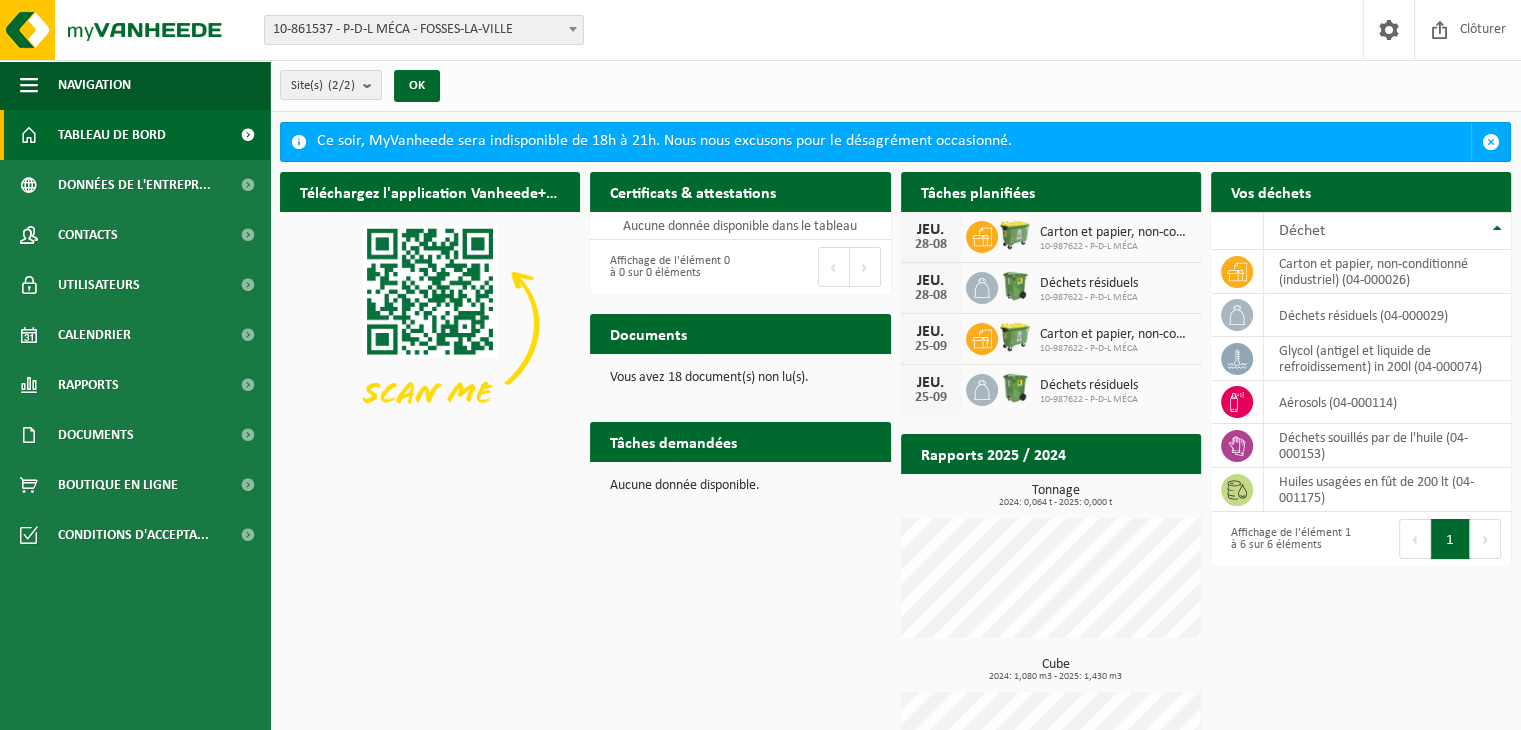 click on "10-861537 - P-D-L MÉCA - FOSSES-LA-VILLE" at bounding box center [424, 30] 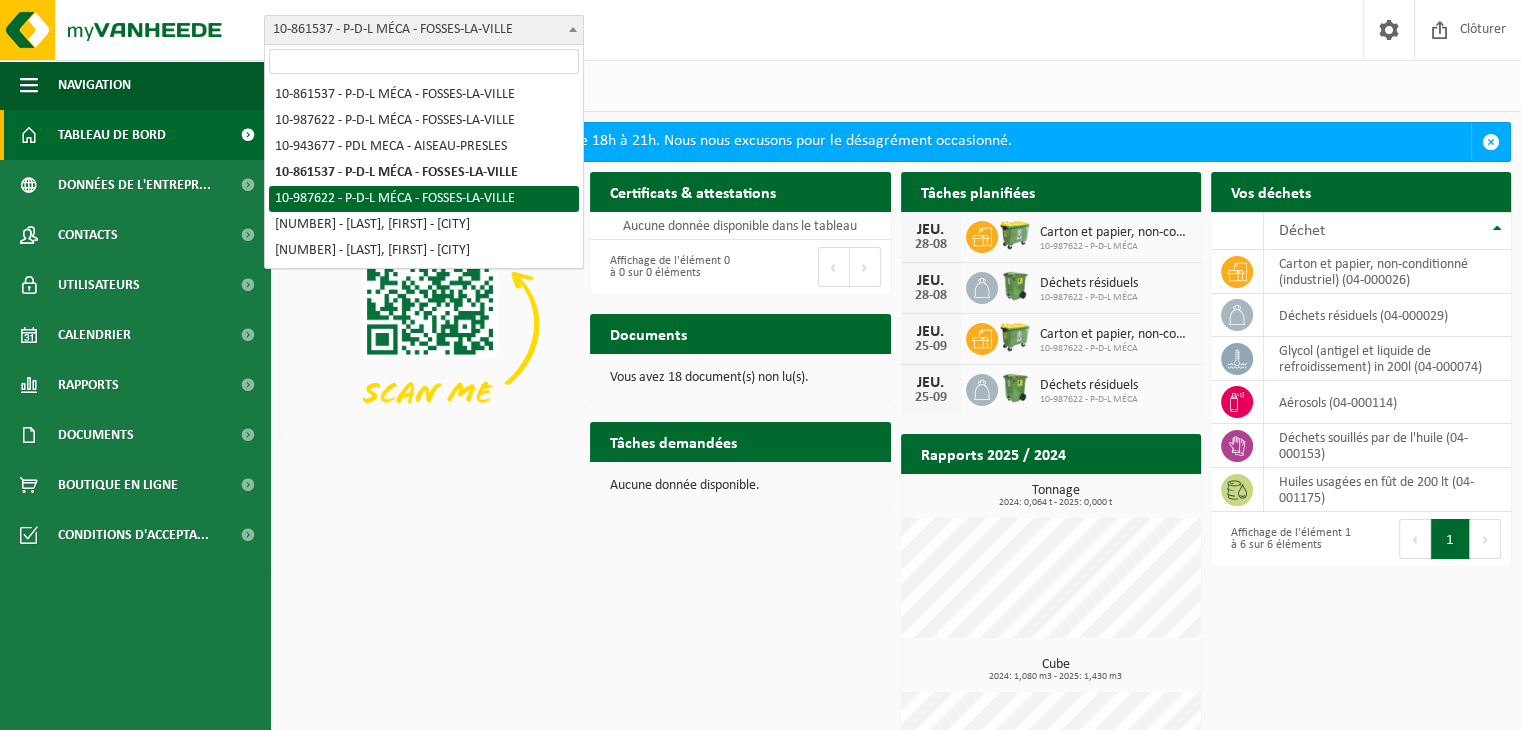 select on "167279" 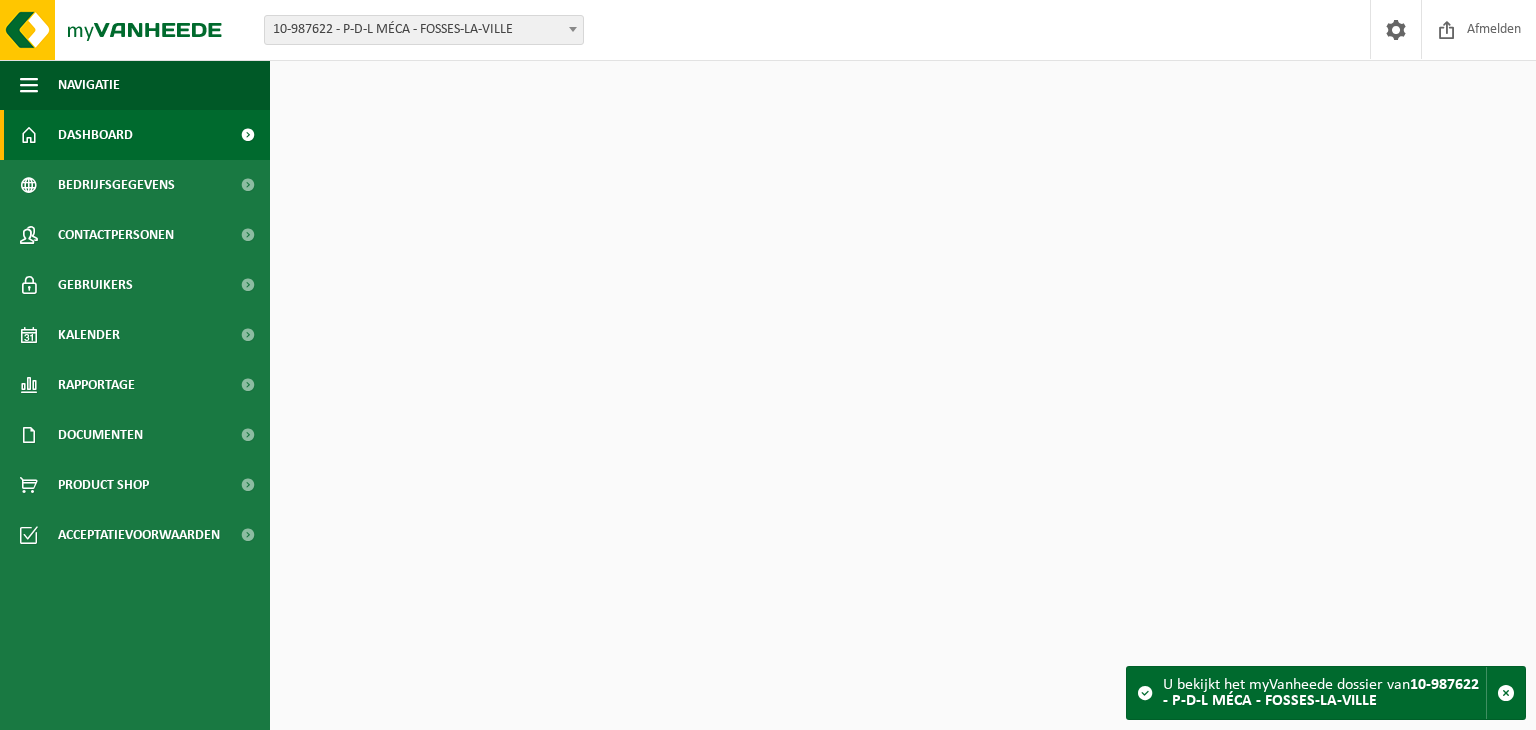 scroll, scrollTop: 0, scrollLeft: 0, axis: both 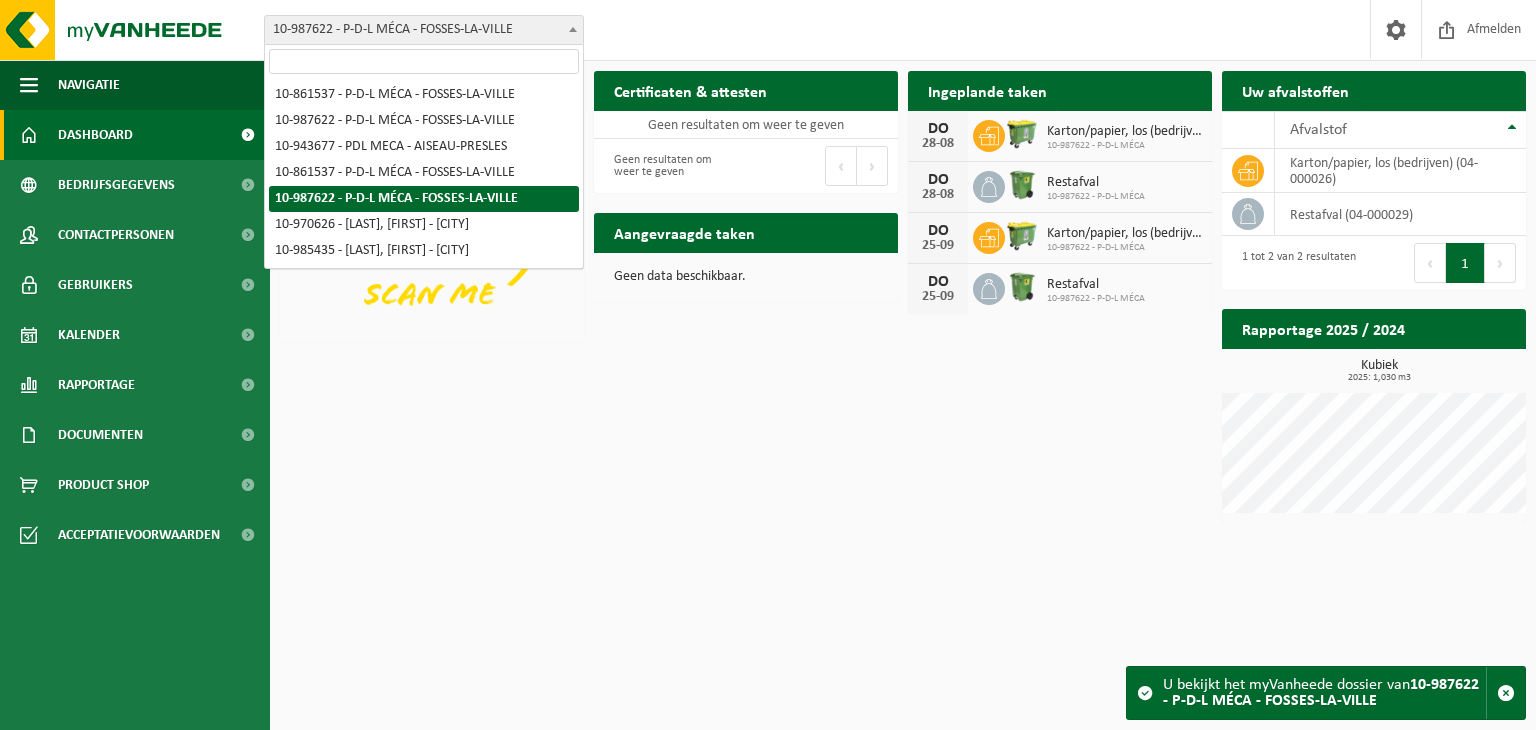 drag, startPoint x: 0, startPoint y: 0, endPoint x: 420, endPoint y: 29, distance: 421 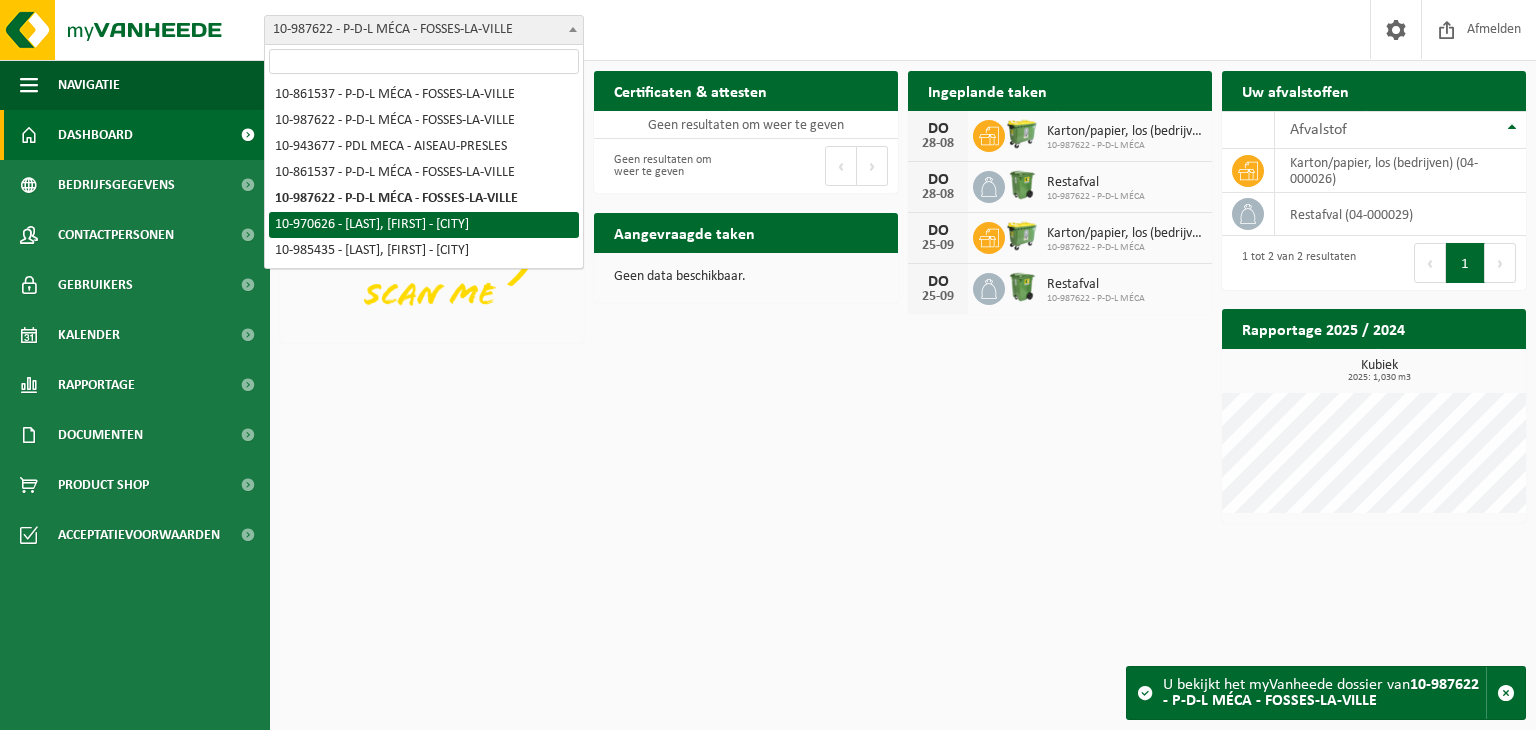 select on "155239" 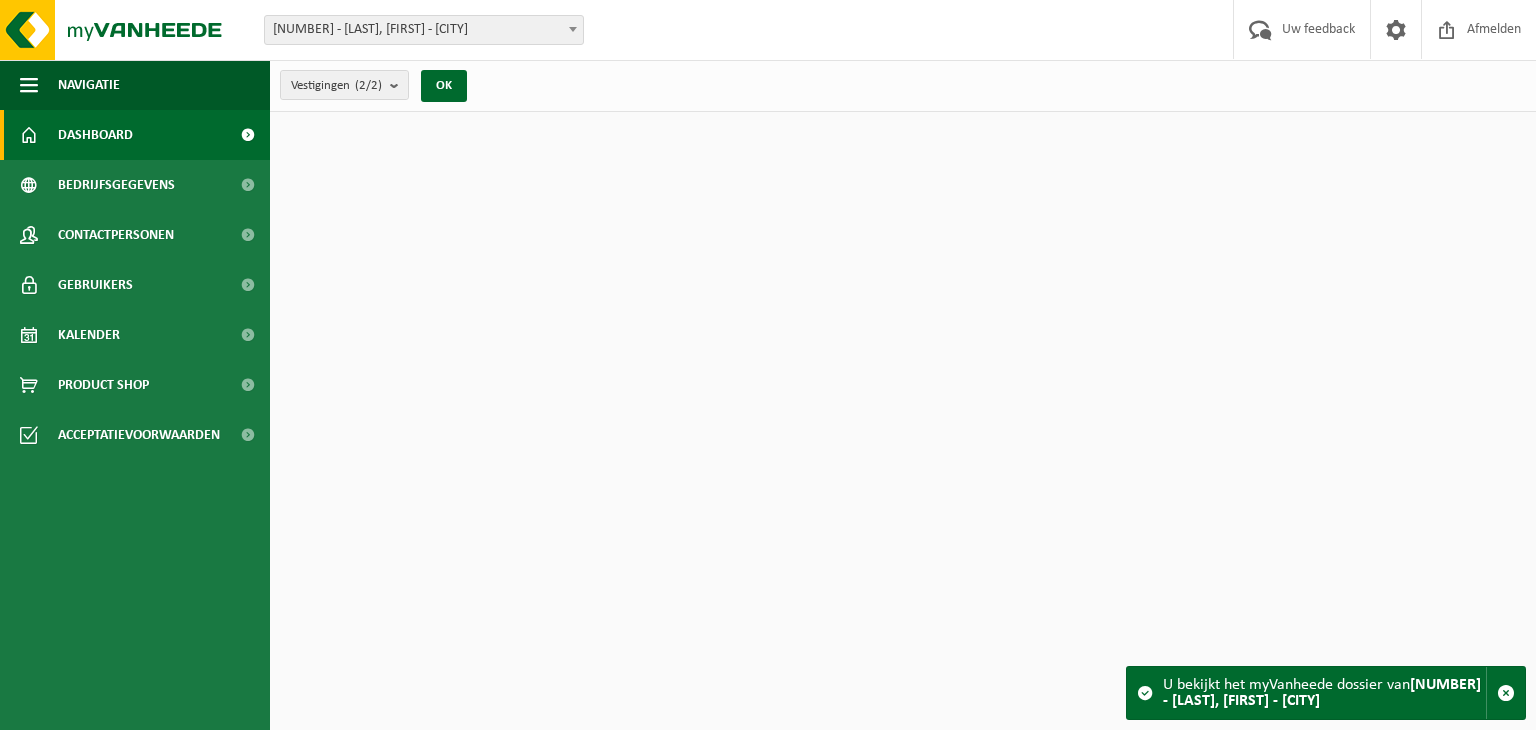 scroll, scrollTop: 0, scrollLeft: 0, axis: both 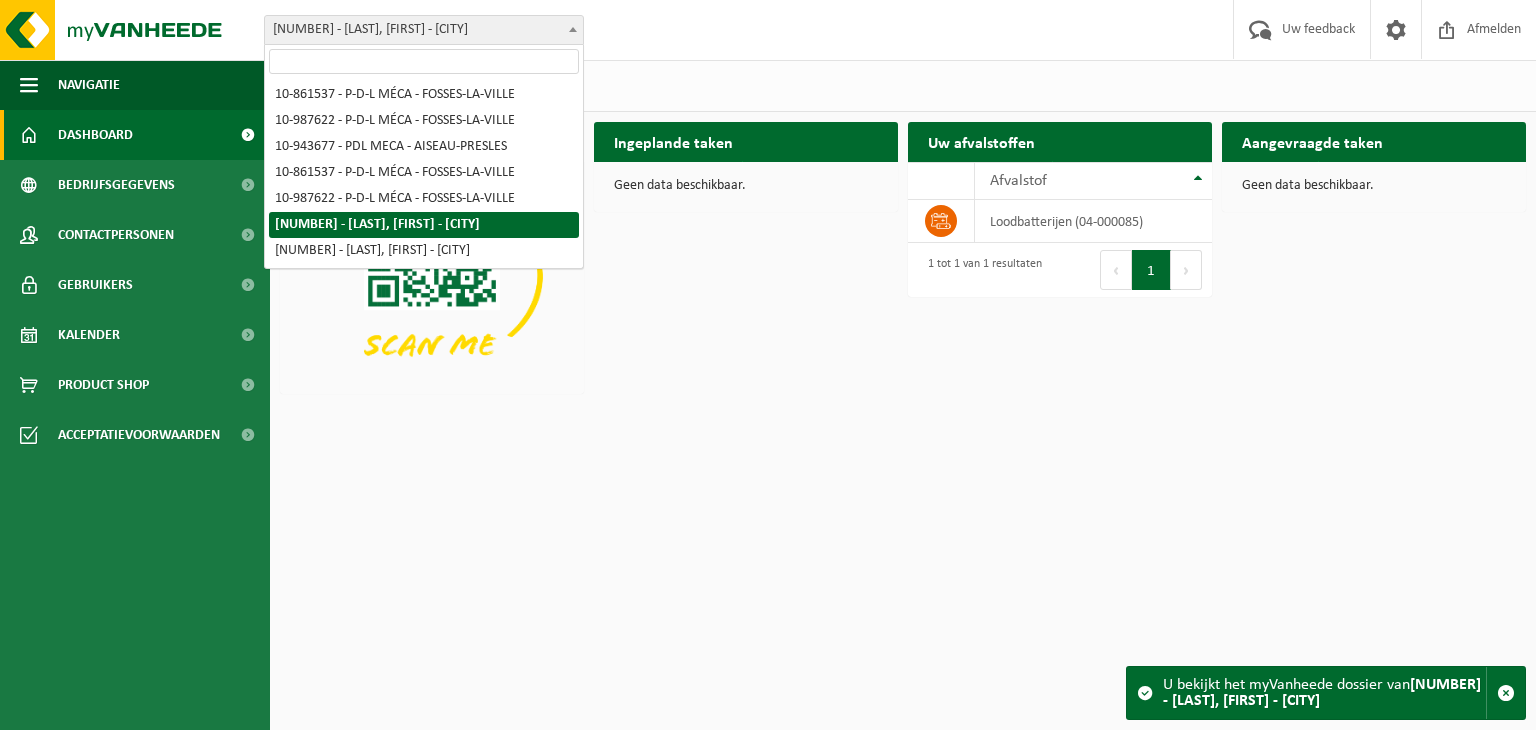 drag, startPoint x: 0, startPoint y: 0, endPoint x: 440, endPoint y: 35, distance: 441.38986 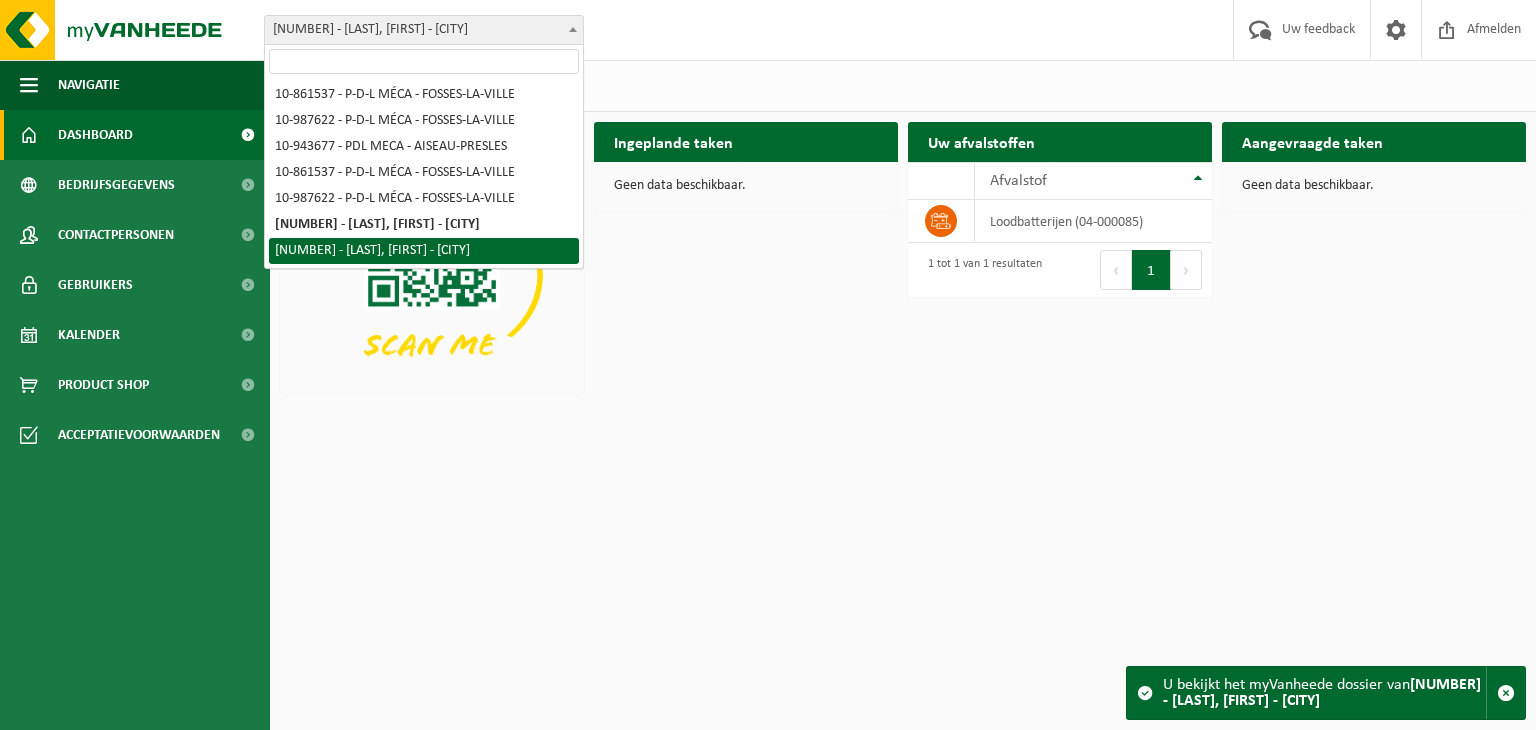 select on "165086" 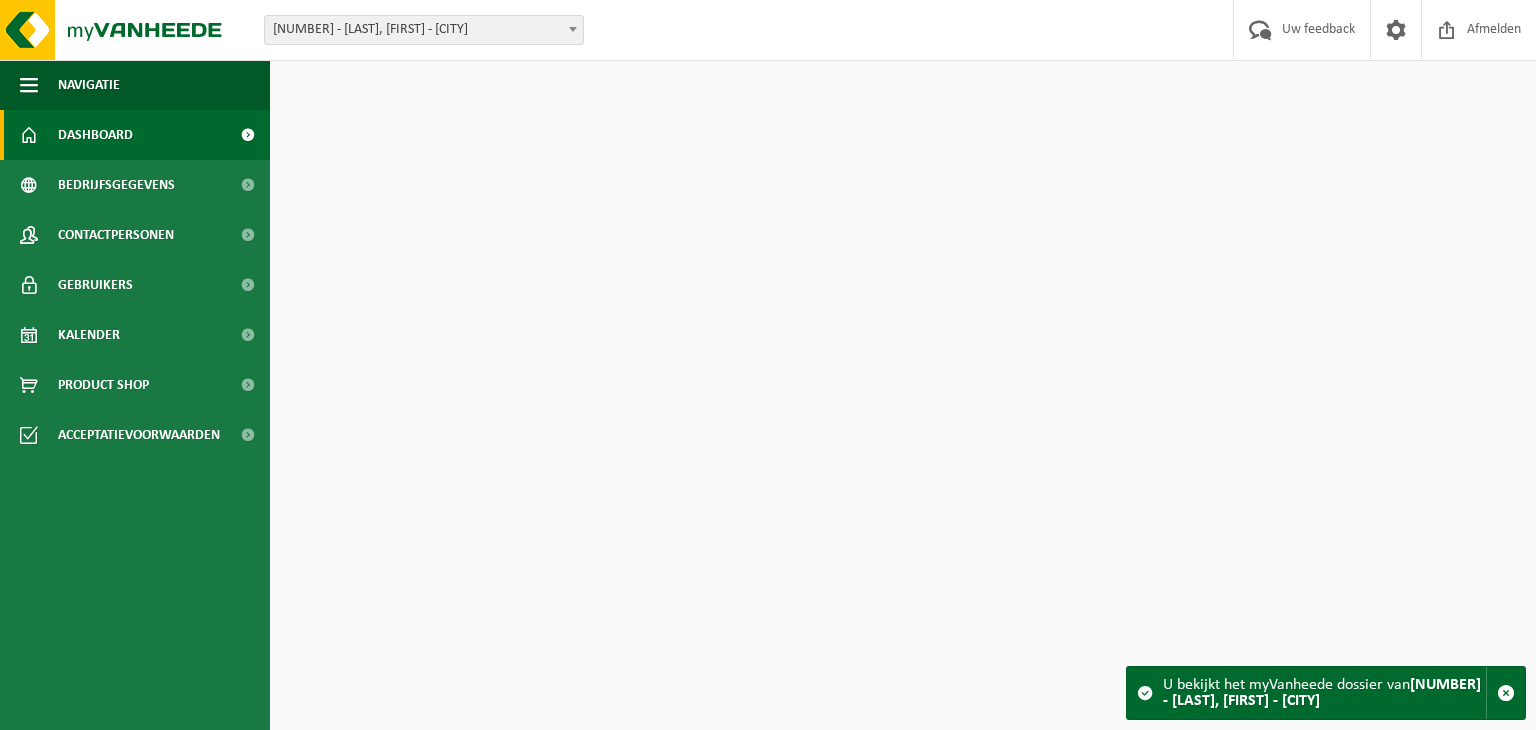 scroll, scrollTop: 0, scrollLeft: 0, axis: both 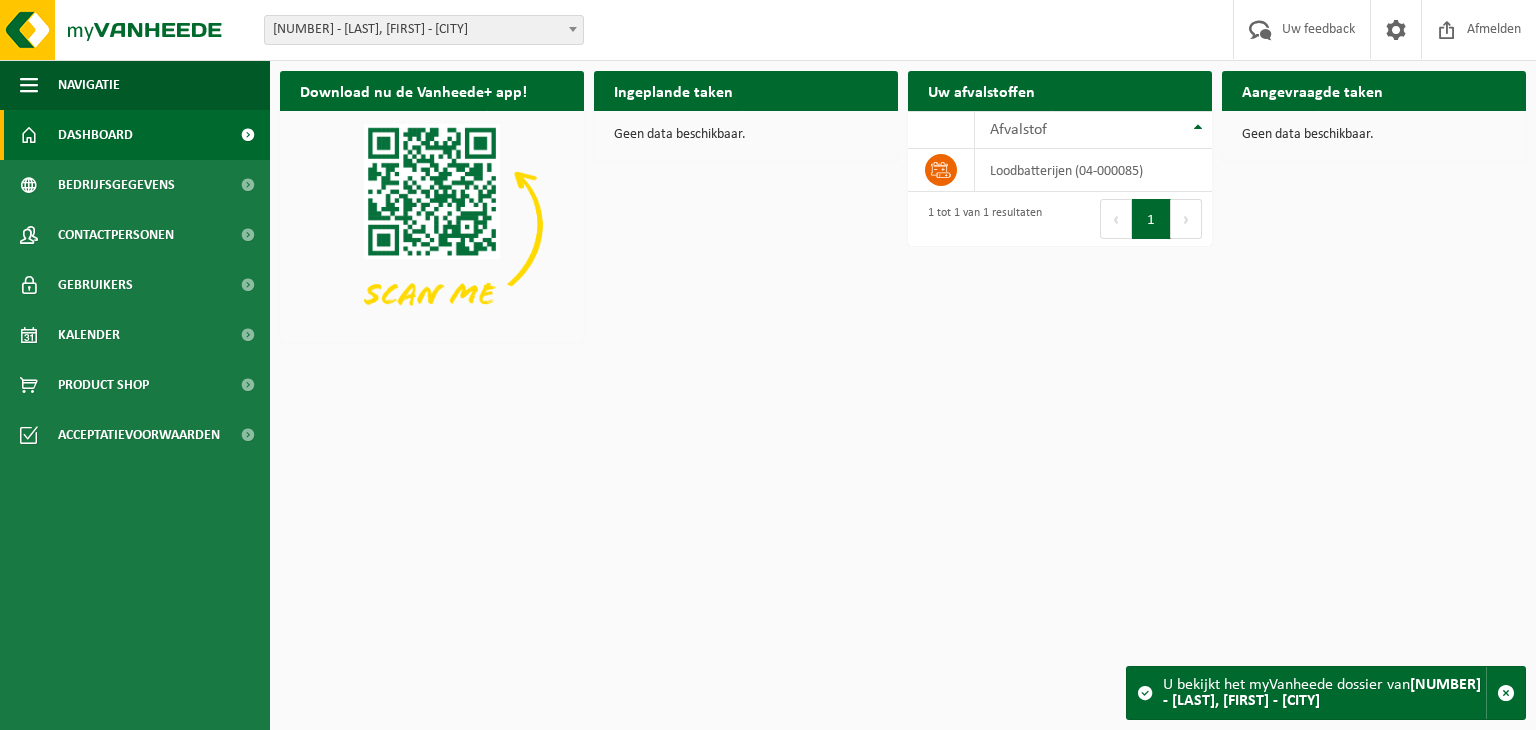 drag, startPoint x: 0, startPoint y: 0, endPoint x: 435, endPoint y: 28, distance: 435.9002 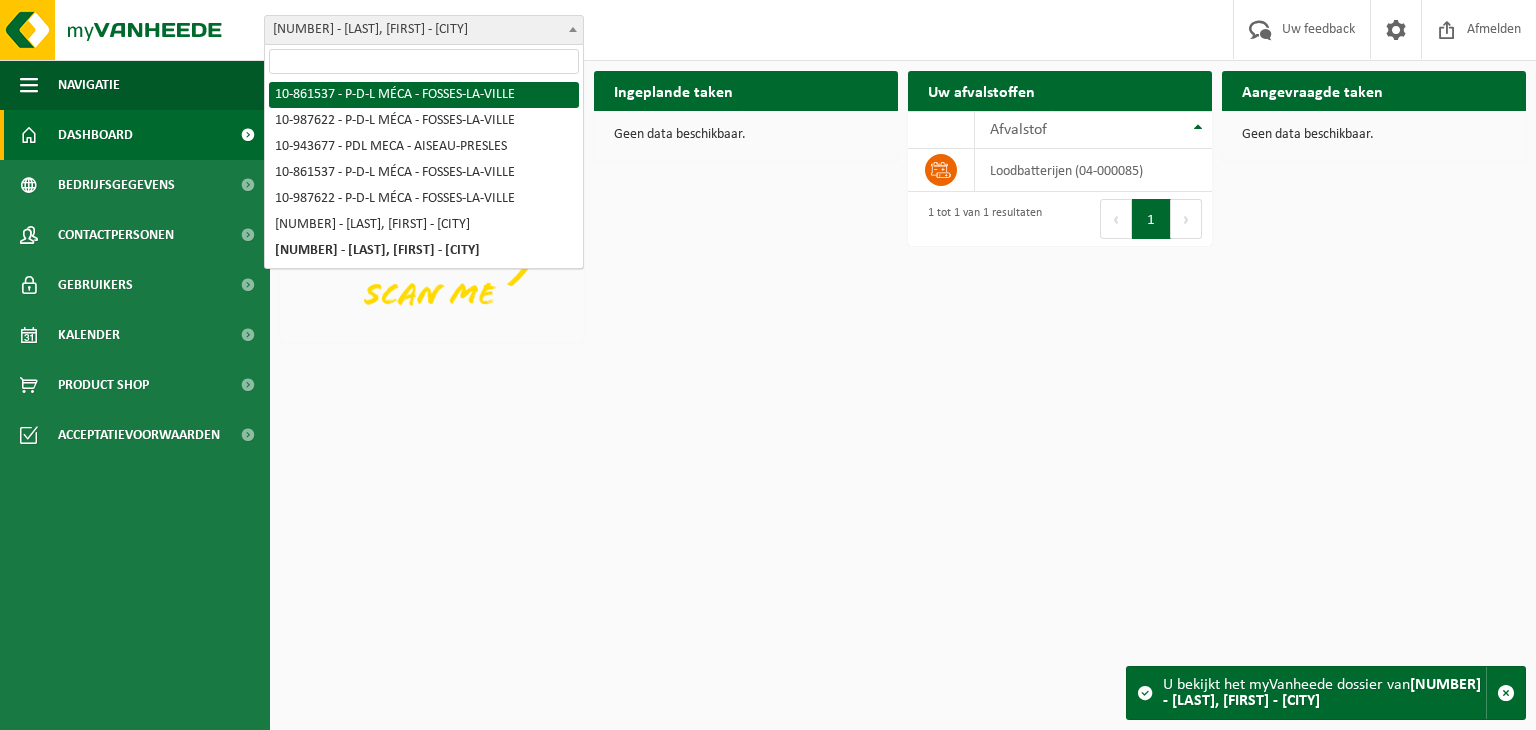 select on "100810" 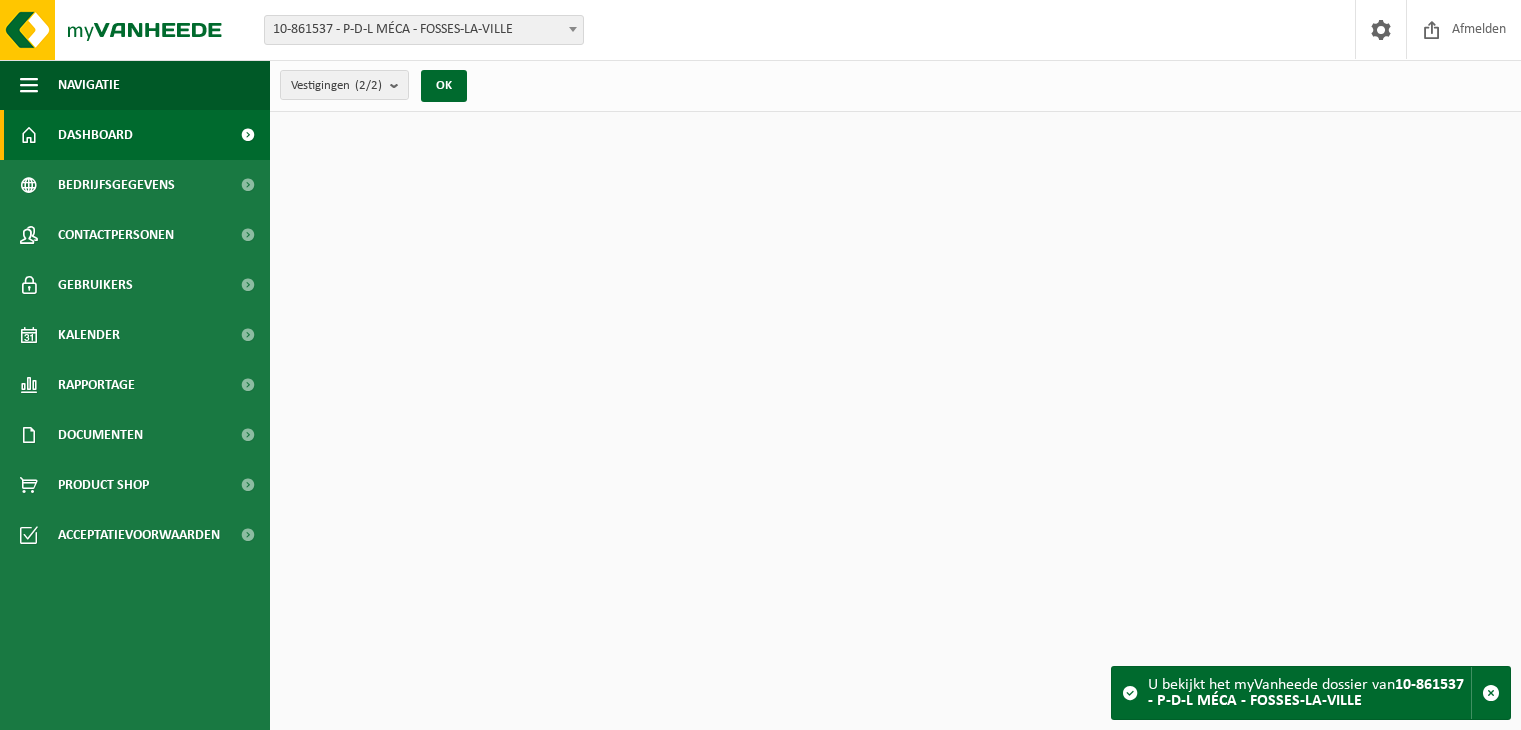 scroll, scrollTop: 0, scrollLeft: 0, axis: both 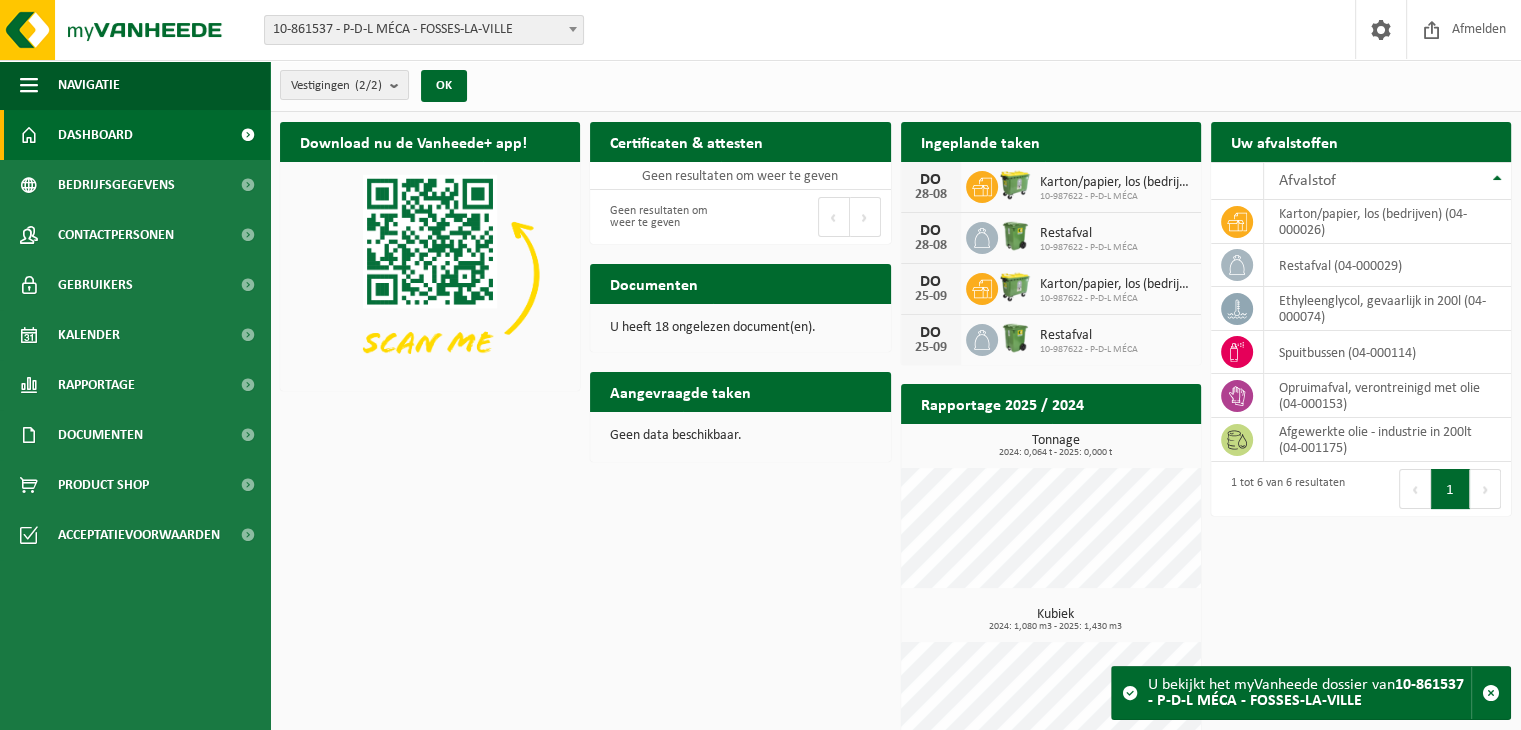 drag, startPoint x: 0, startPoint y: 0, endPoint x: 431, endPoint y: 28, distance: 431.90857 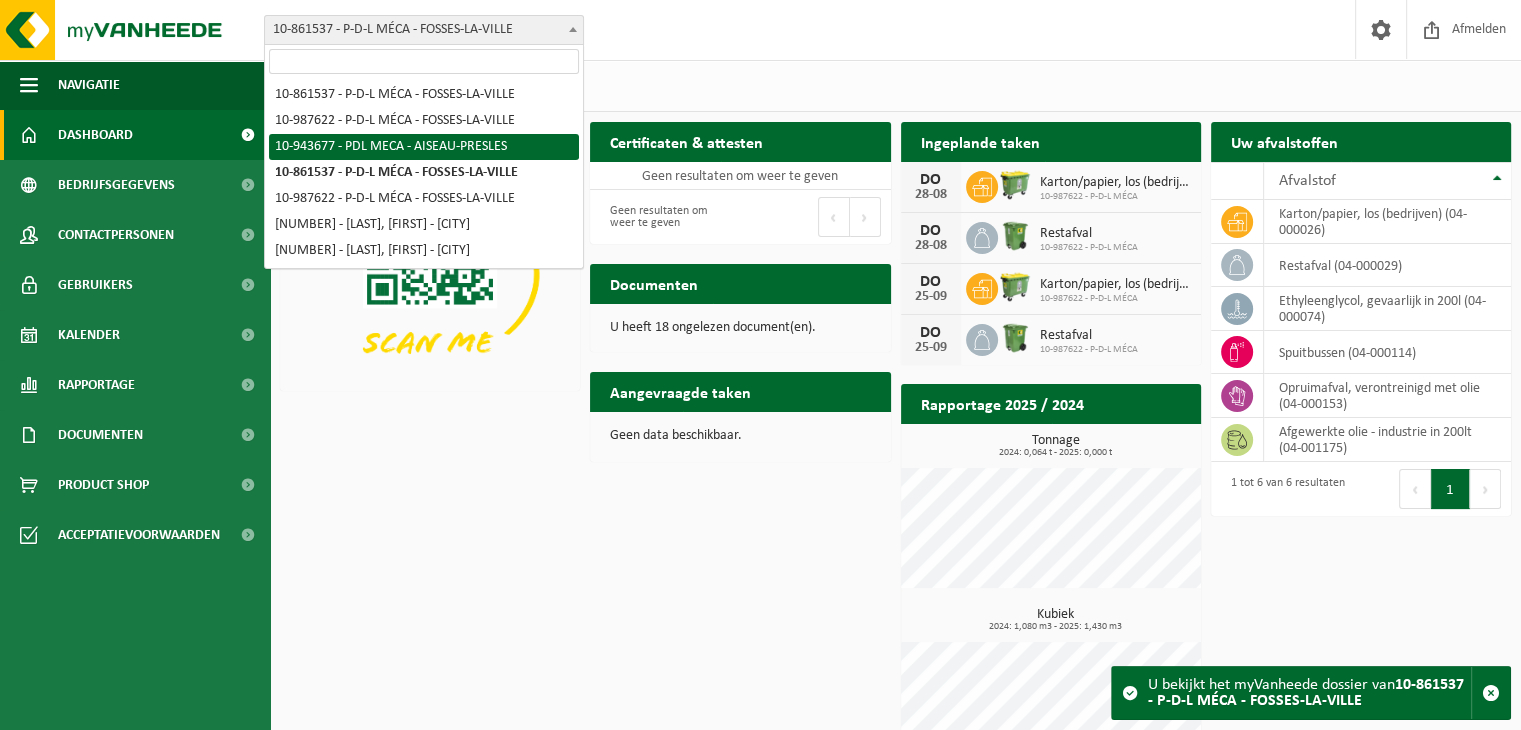 select on "140404" 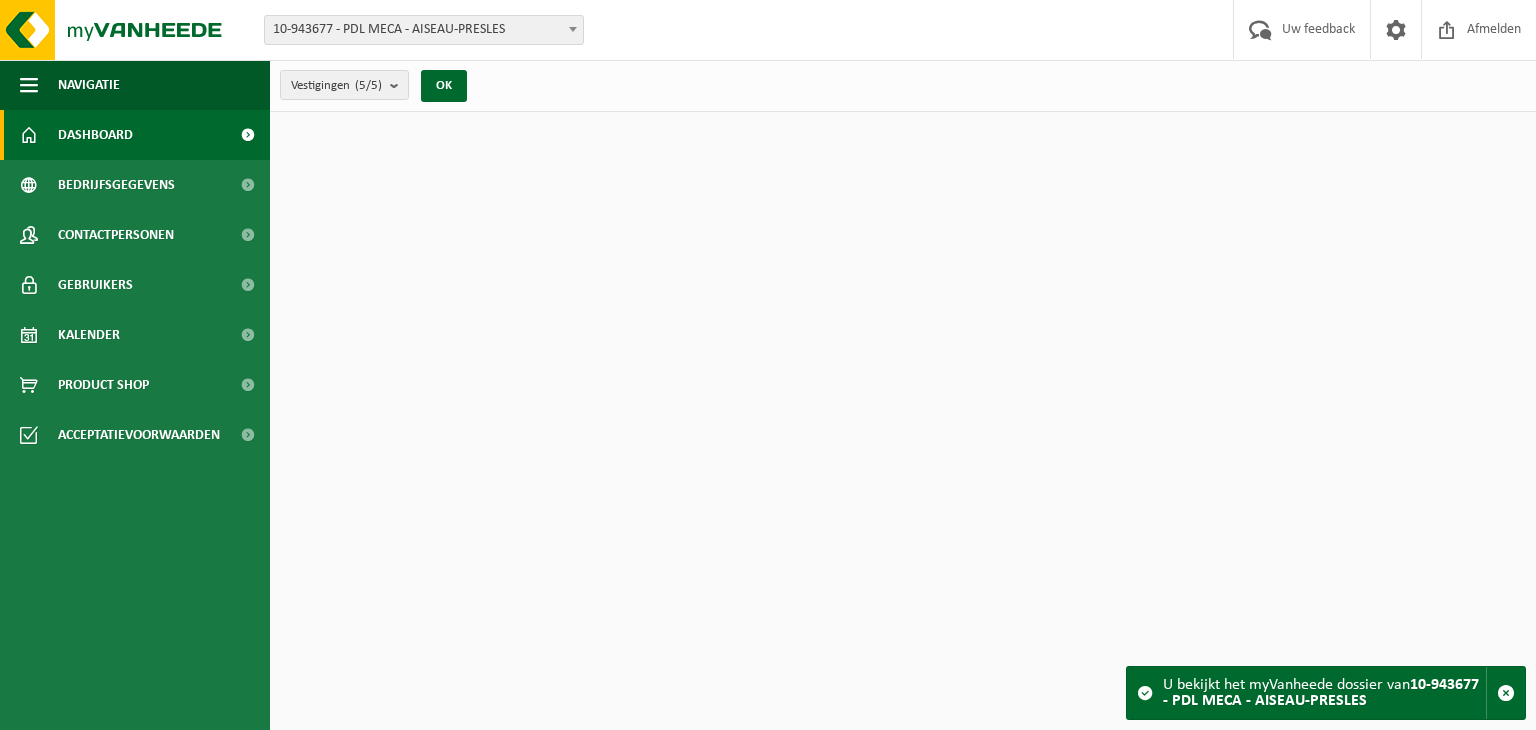 scroll, scrollTop: 0, scrollLeft: 0, axis: both 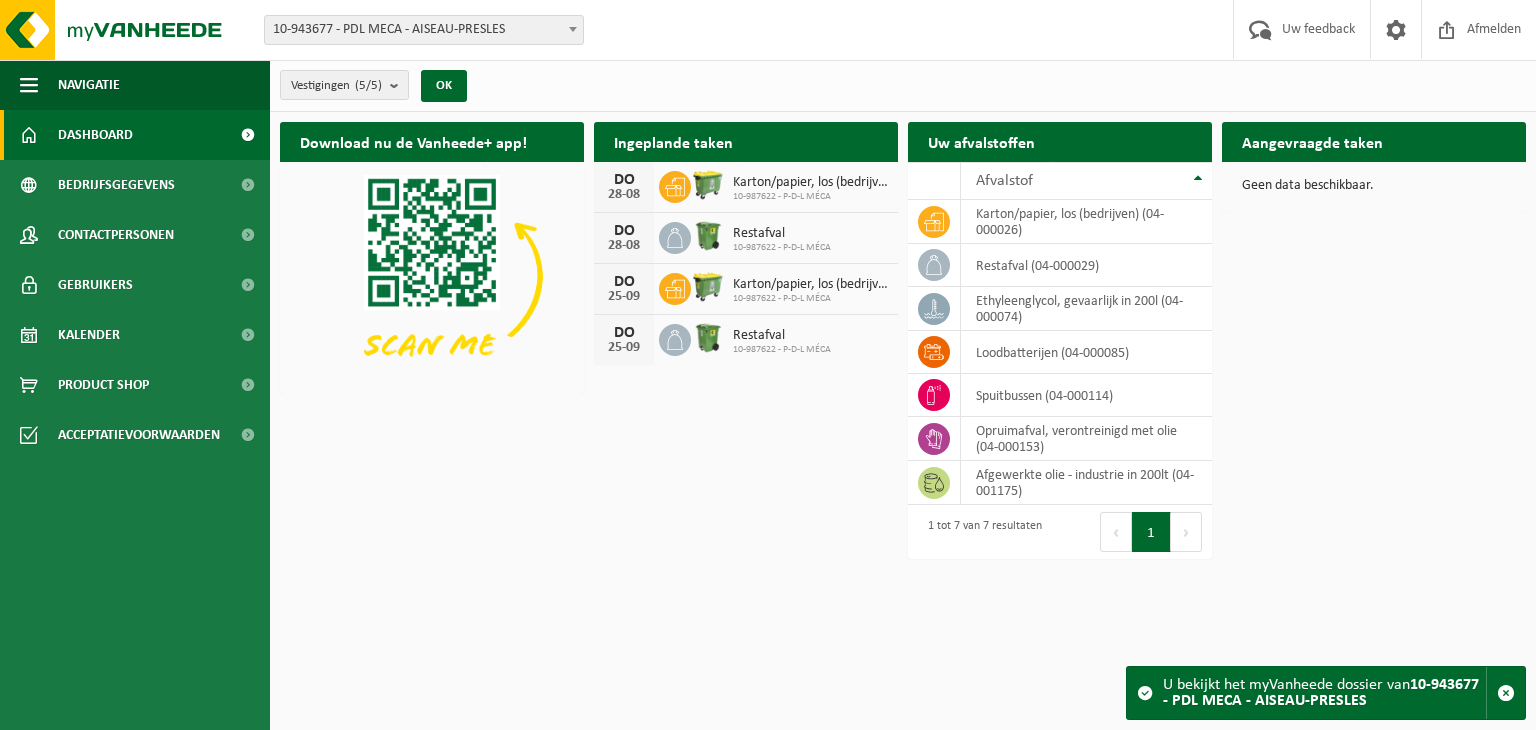 click on "Vestiging:       [NUMBER] - P-D-L MÉCA - [CITY] [NUMBER] - P-D-L MÉCA - [CITY] [NUMBER] - PDL MECA - [CITY] [NUMBER] - P-D-L MÉCA - [CITY] [NUMBER] - P-D-L MÉCA - [CITY] [NUMBER] - [LAST], [FIRST] - [CITY] [NUMBER] - [LAST], [FIRST] - [CITY]          Welkom  [FIRST] [LAST]         Uw feedback               Afmelden" at bounding box center [768, 30] 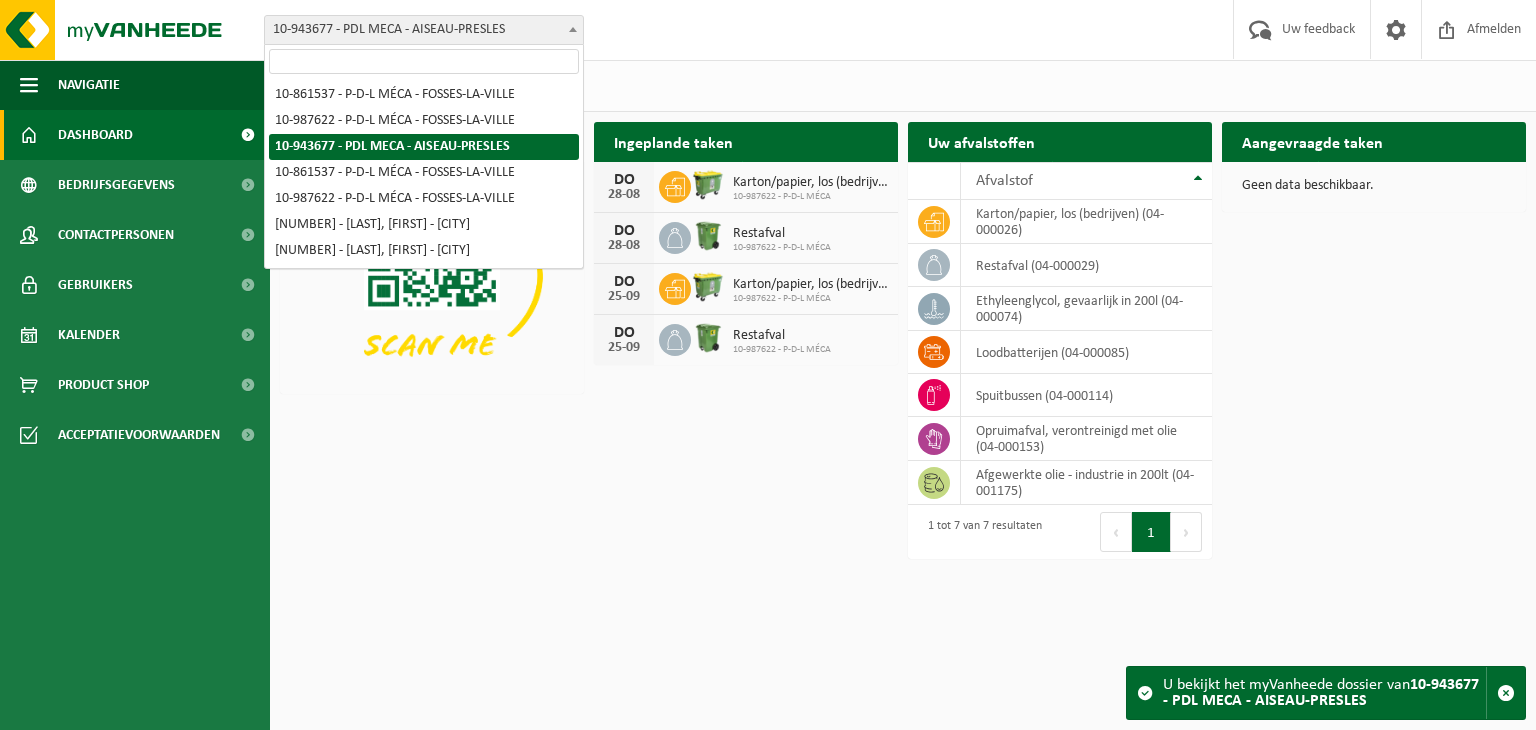 click on "10-943677 - PDL MECA - AISEAU-PRESLES" at bounding box center [424, 30] 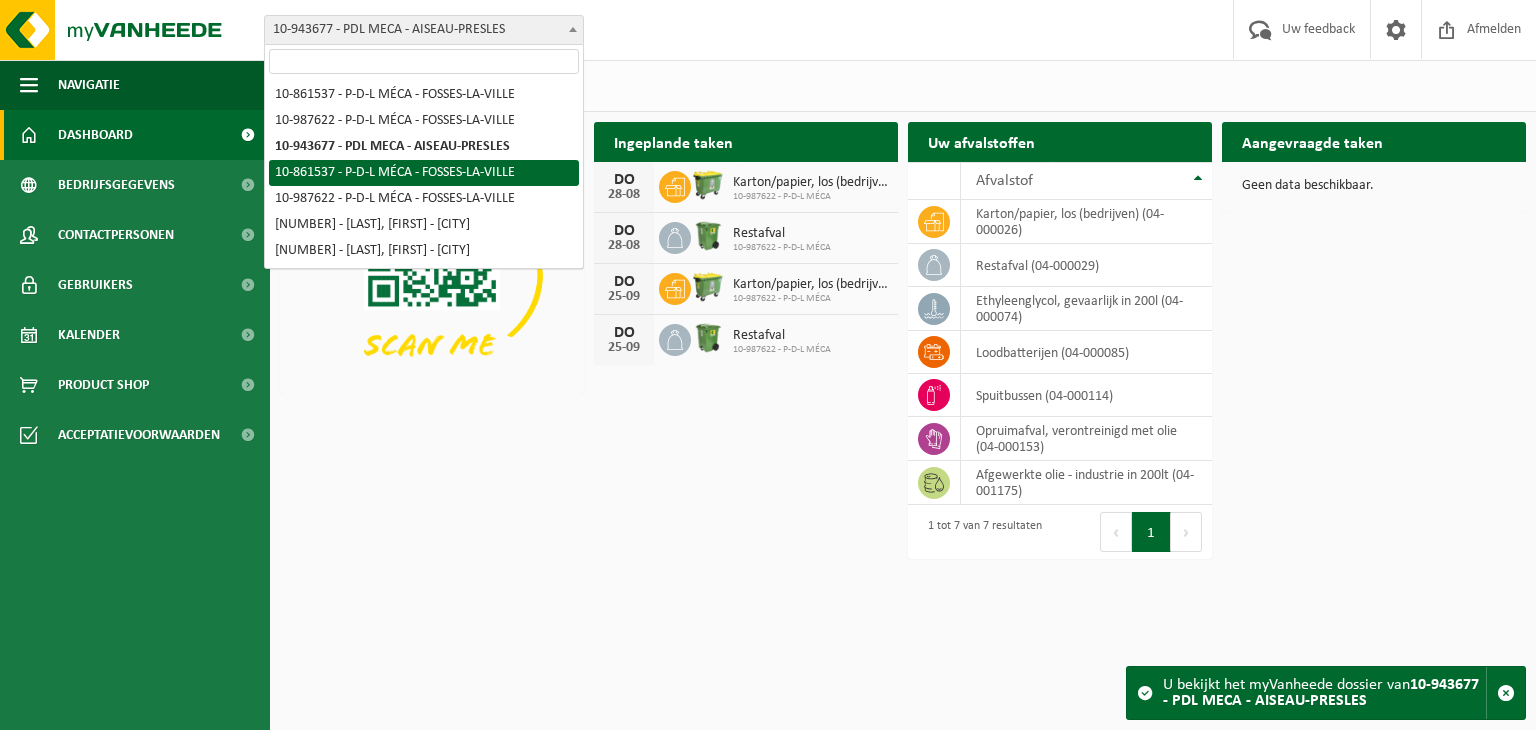 select on "100810" 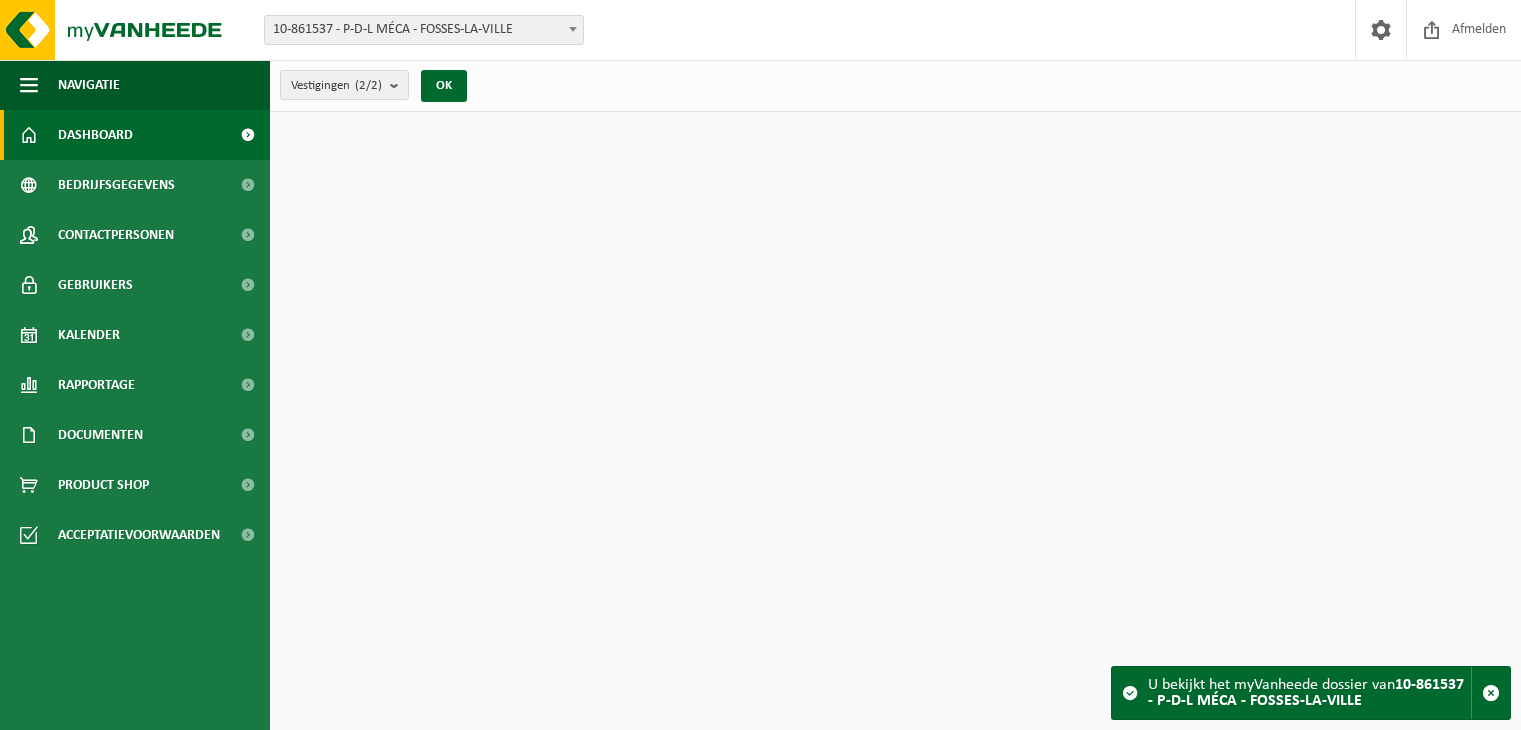 scroll, scrollTop: 0, scrollLeft: 0, axis: both 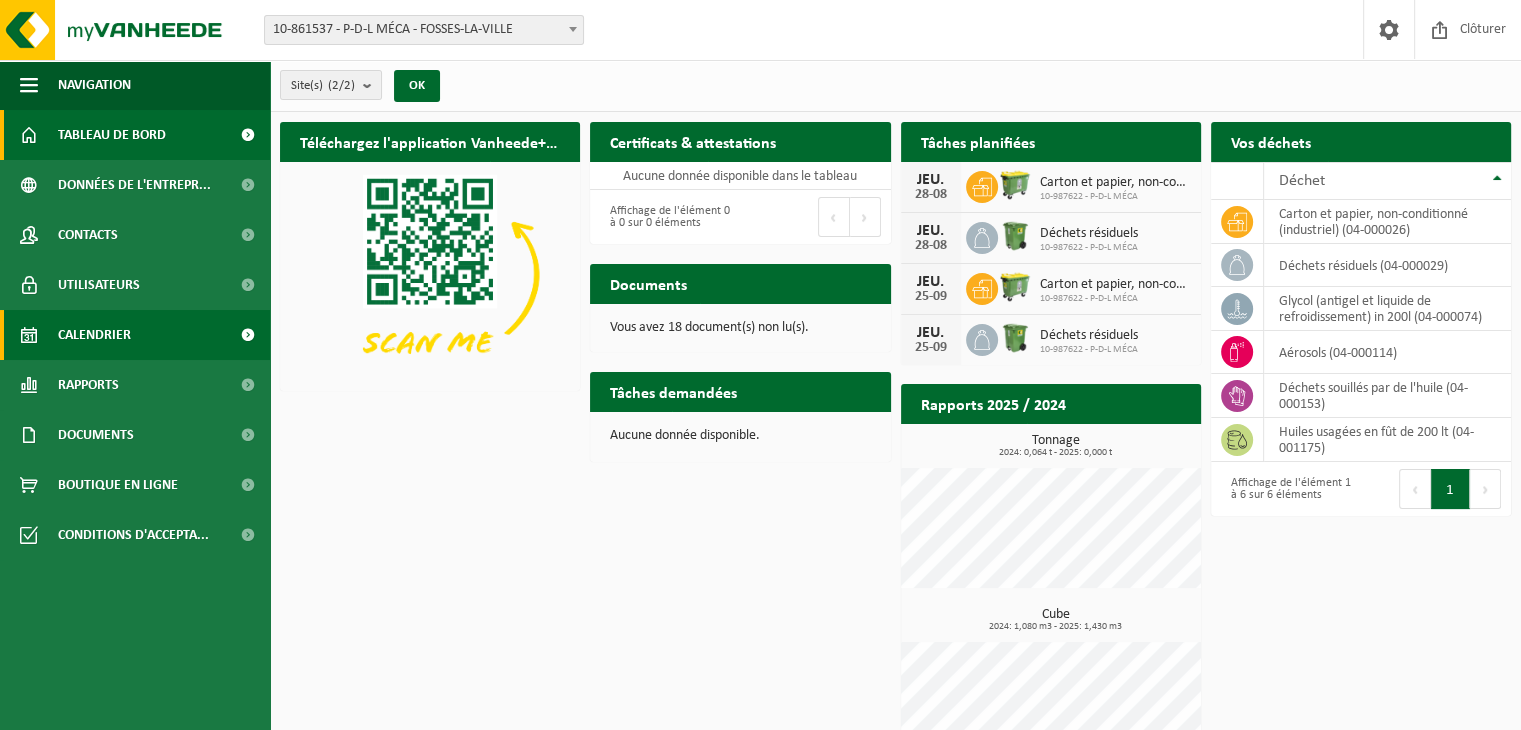 click on "Calendrier" at bounding box center (135, 335) 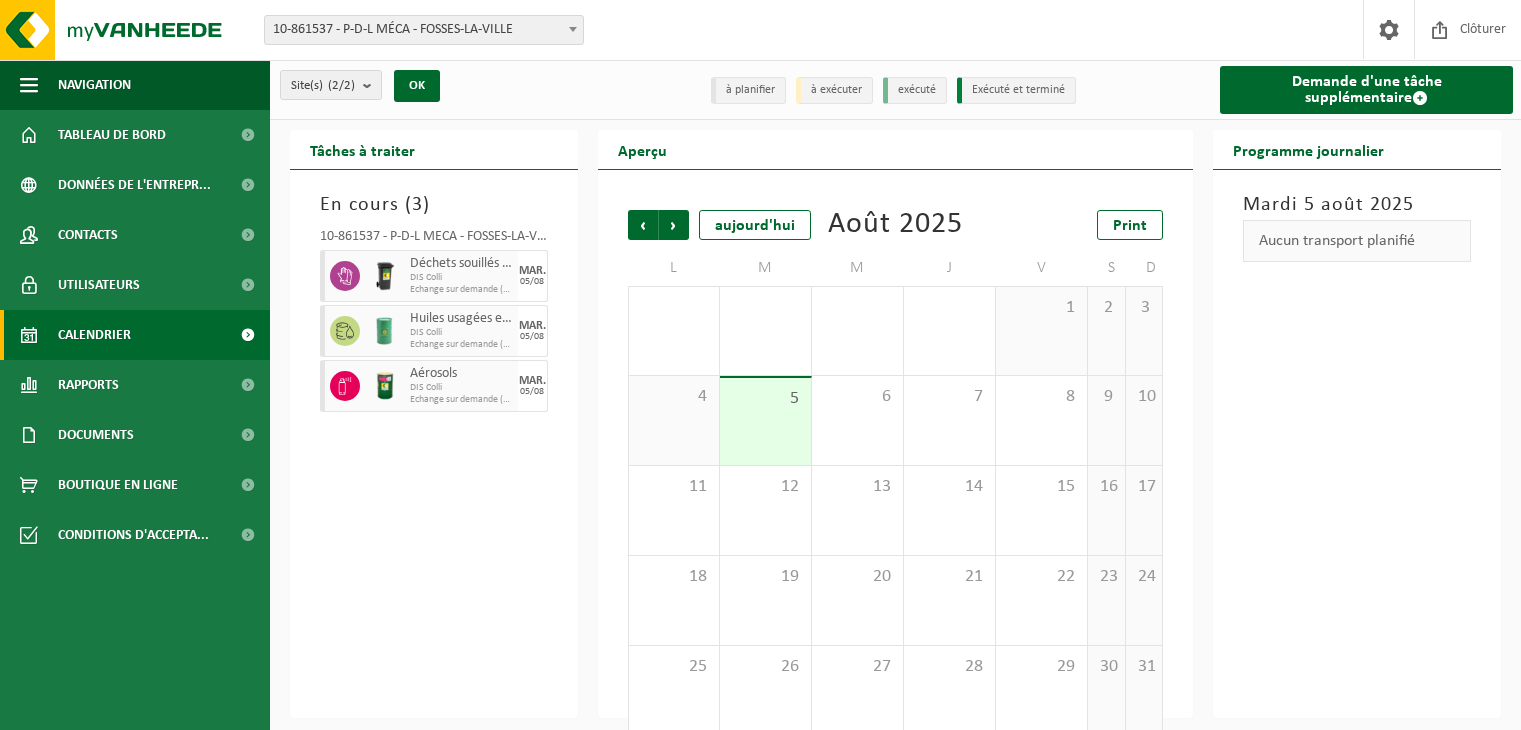 scroll, scrollTop: 0, scrollLeft: 0, axis: both 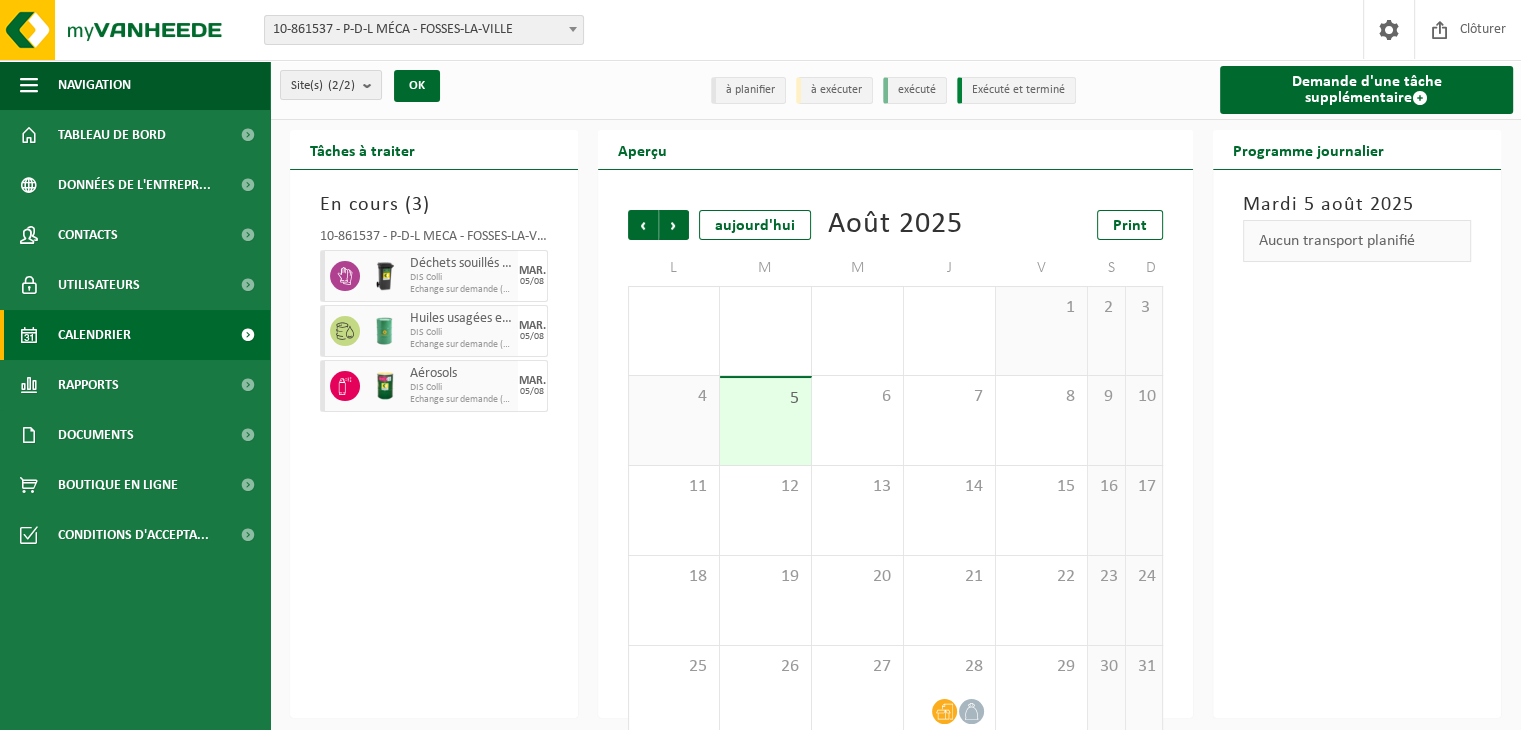 click on "Echange sur demande (traitement inclus)" at bounding box center [461, 290] 